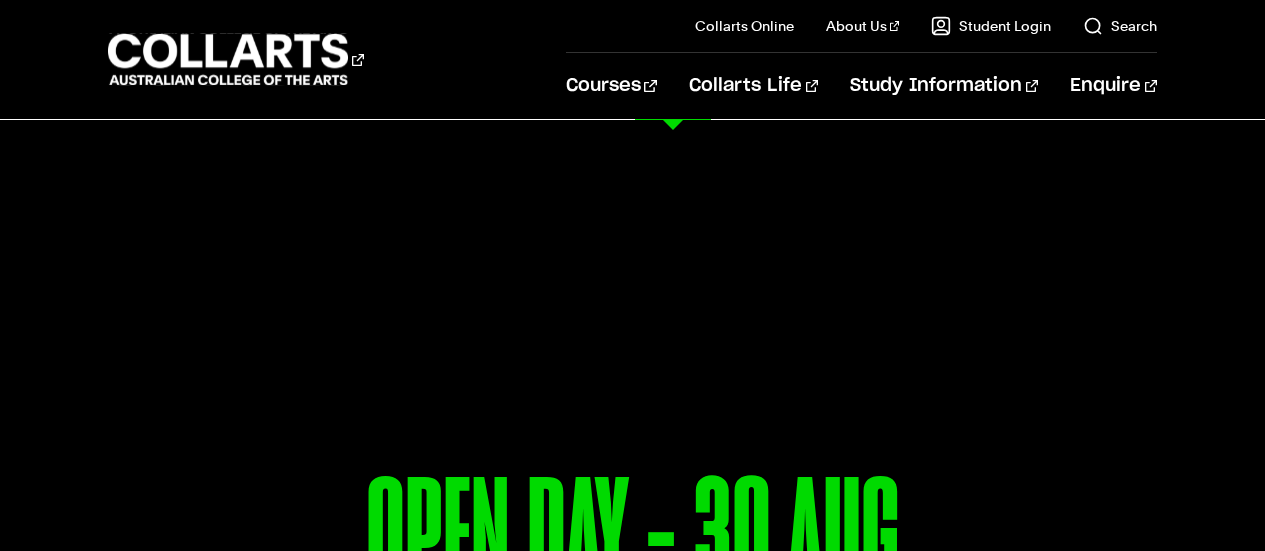 scroll, scrollTop: 168, scrollLeft: 0, axis: vertical 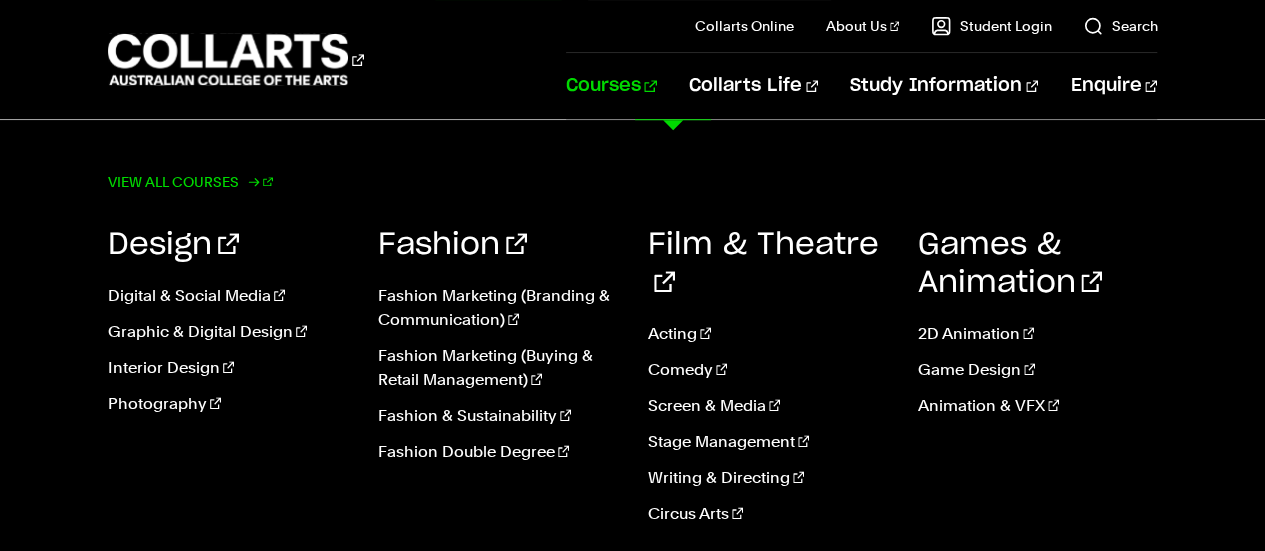 click on "View all courses" at bounding box center (191, 182) 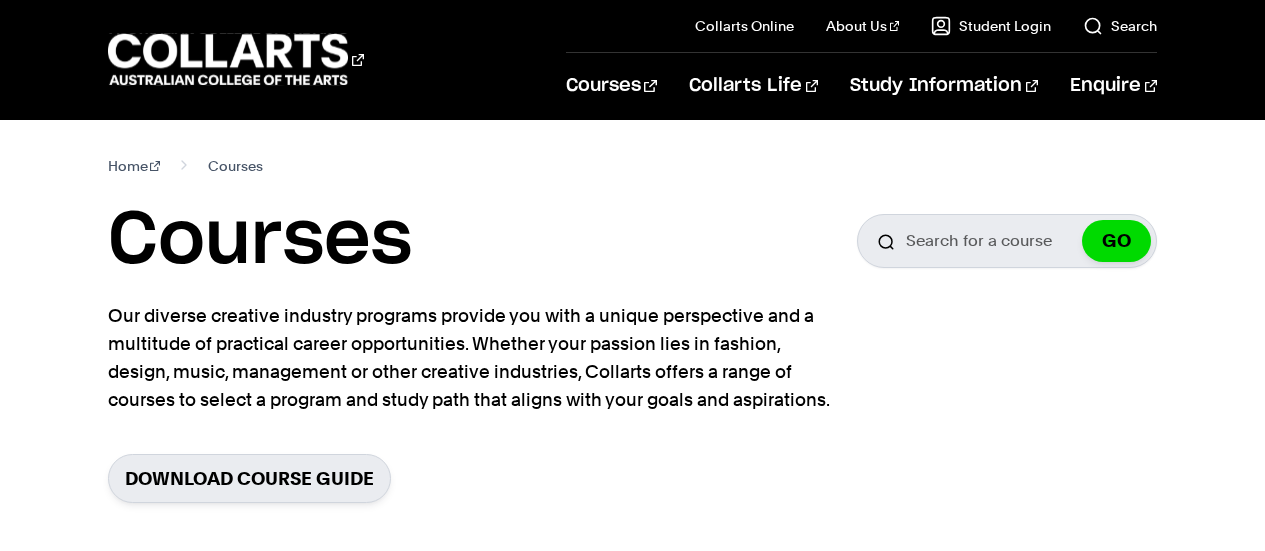 scroll, scrollTop: 0, scrollLeft: 0, axis: both 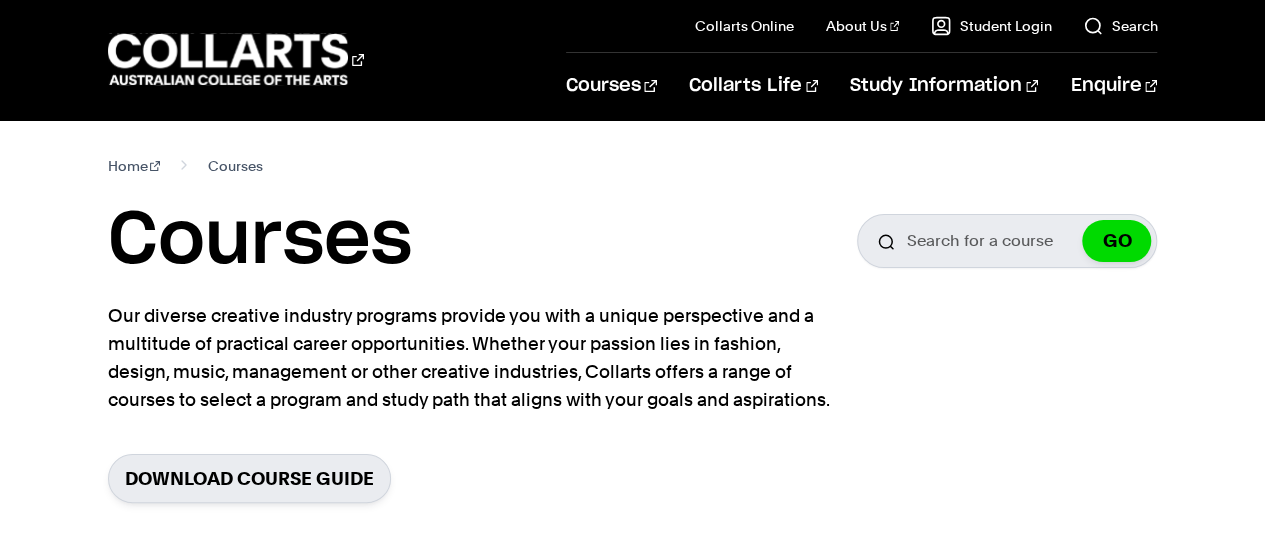 drag, startPoint x: 0, startPoint y: 0, endPoint x: 1265, endPoint y: 73, distance: 1267.1046 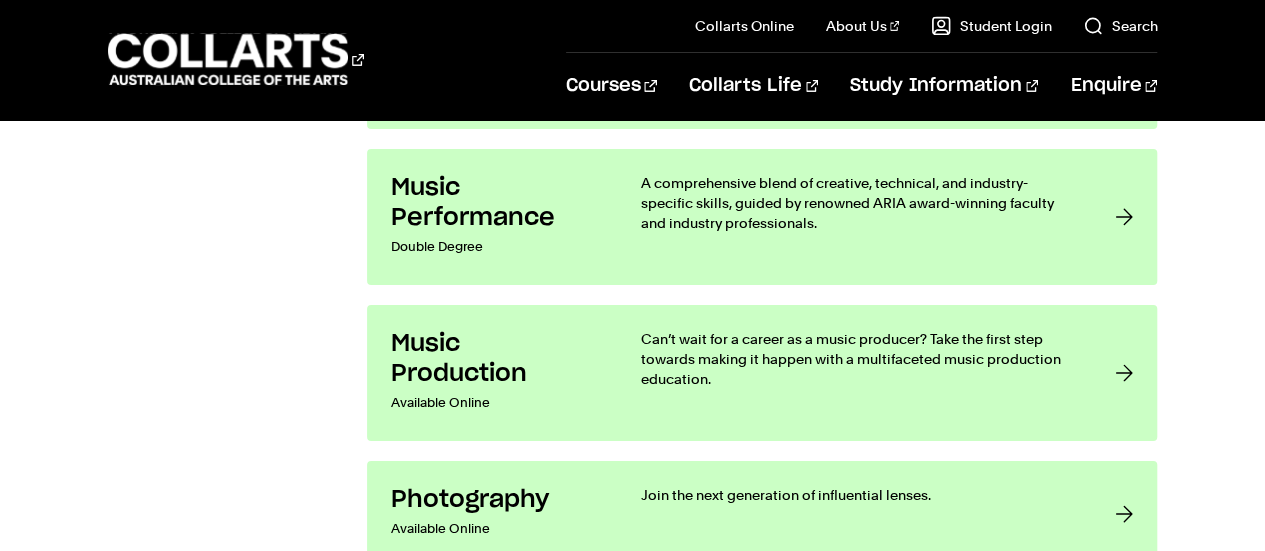 scroll, scrollTop: 3483, scrollLeft: 0, axis: vertical 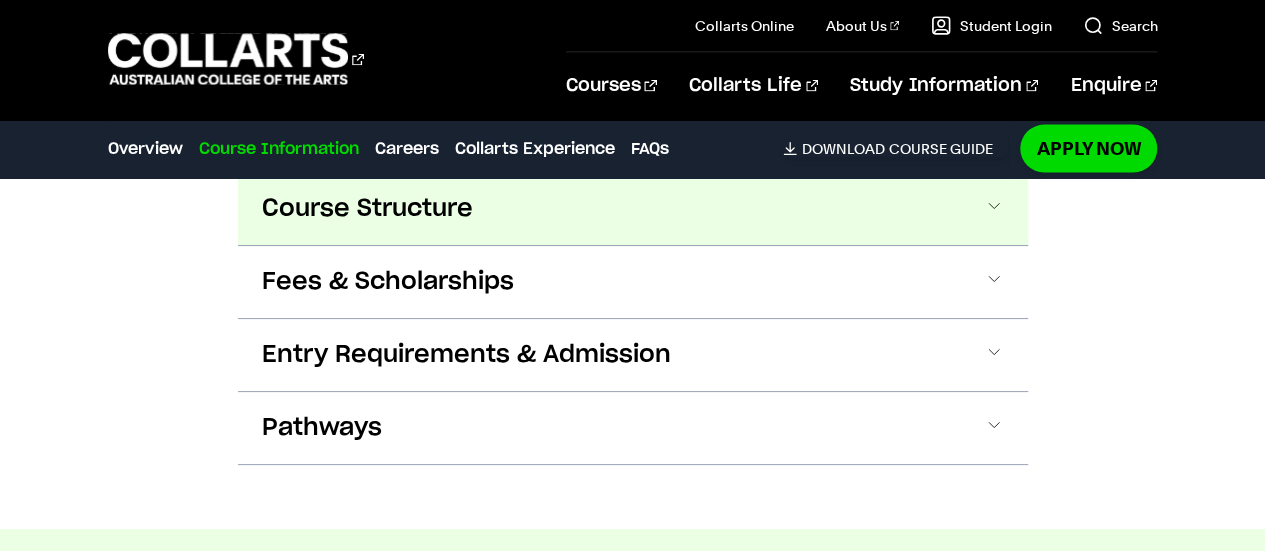 click on "Course Structure" at bounding box center (633, 209) 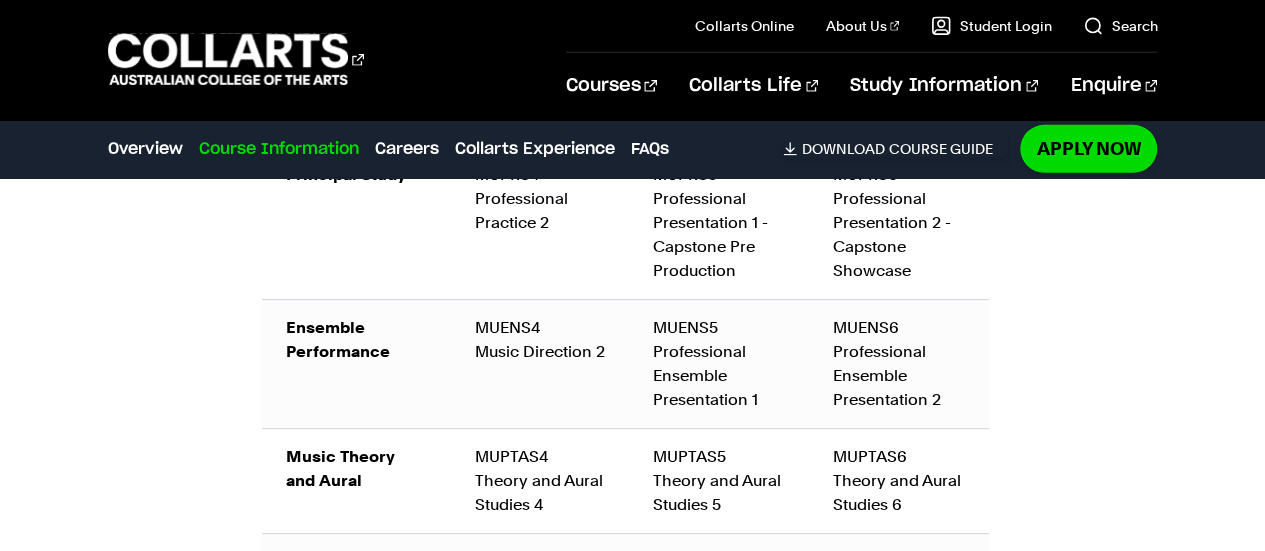scroll, scrollTop: 3064, scrollLeft: 0, axis: vertical 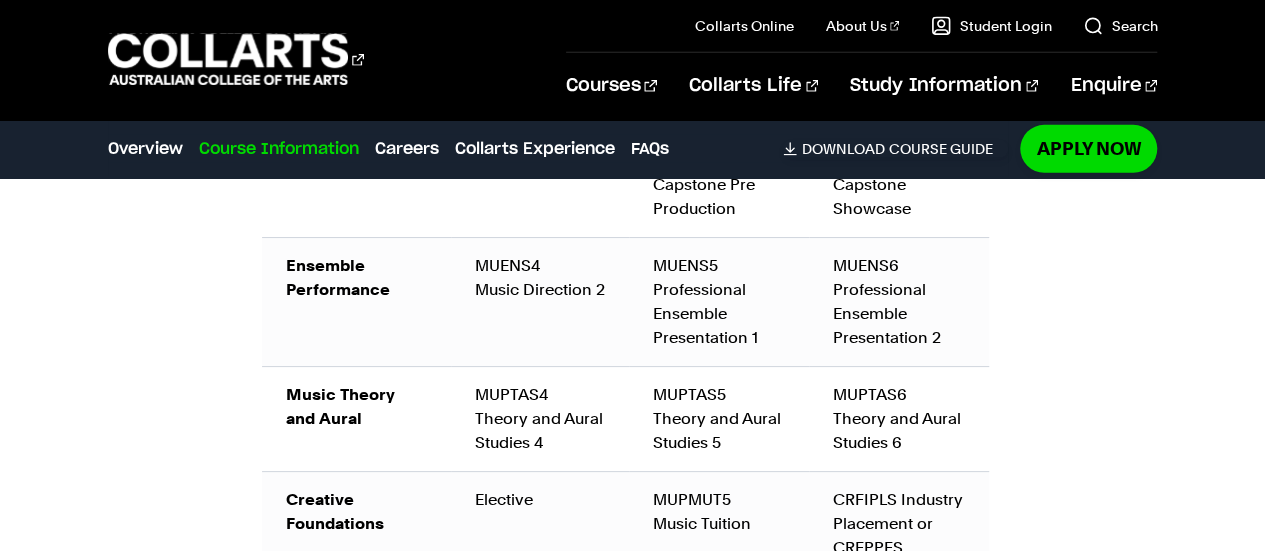 click on "MUPTAS6 Theory and Aural Studies 6" at bounding box center (899, 419) 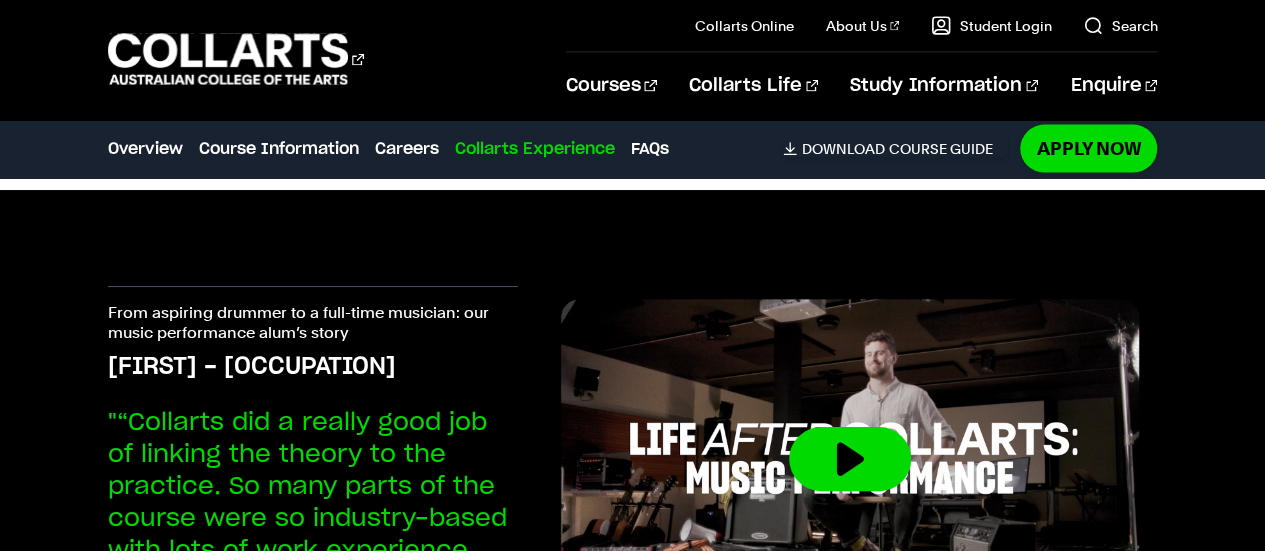 scroll, scrollTop: 6021, scrollLeft: 0, axis: vertical 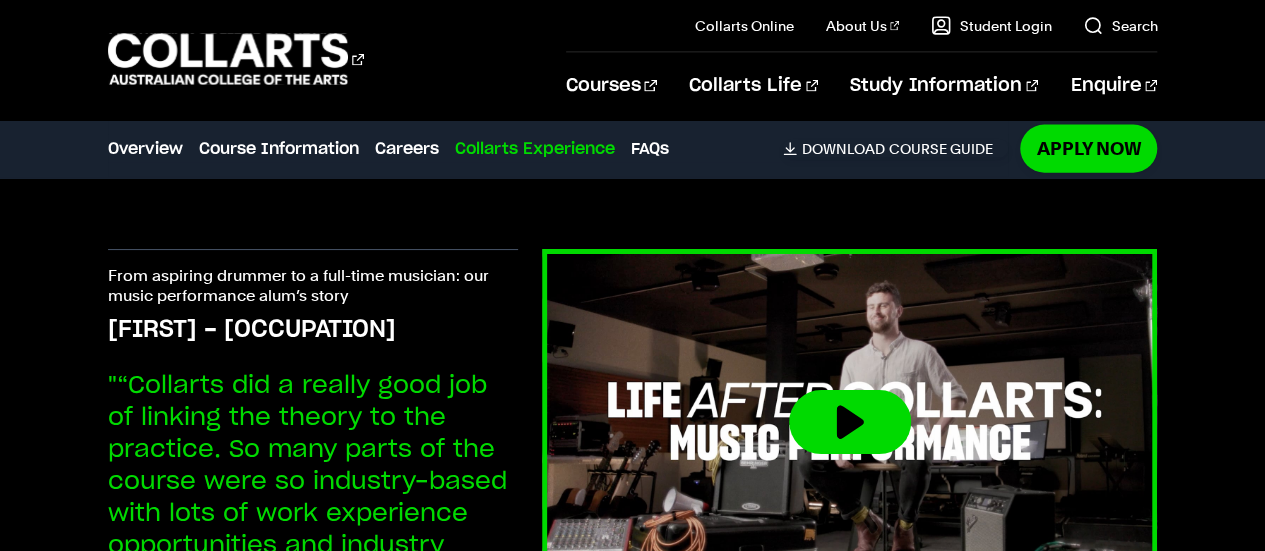 click at bounding box center [849, 422] 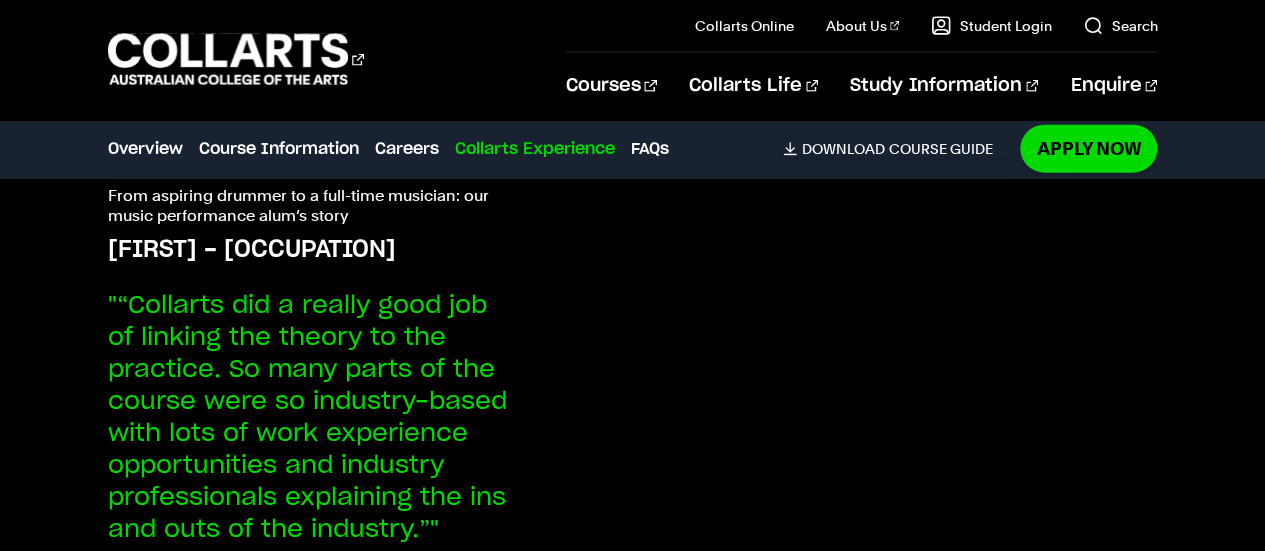 scroll, scrollTop: 6027, scrollLeft: 0, axis: vertical 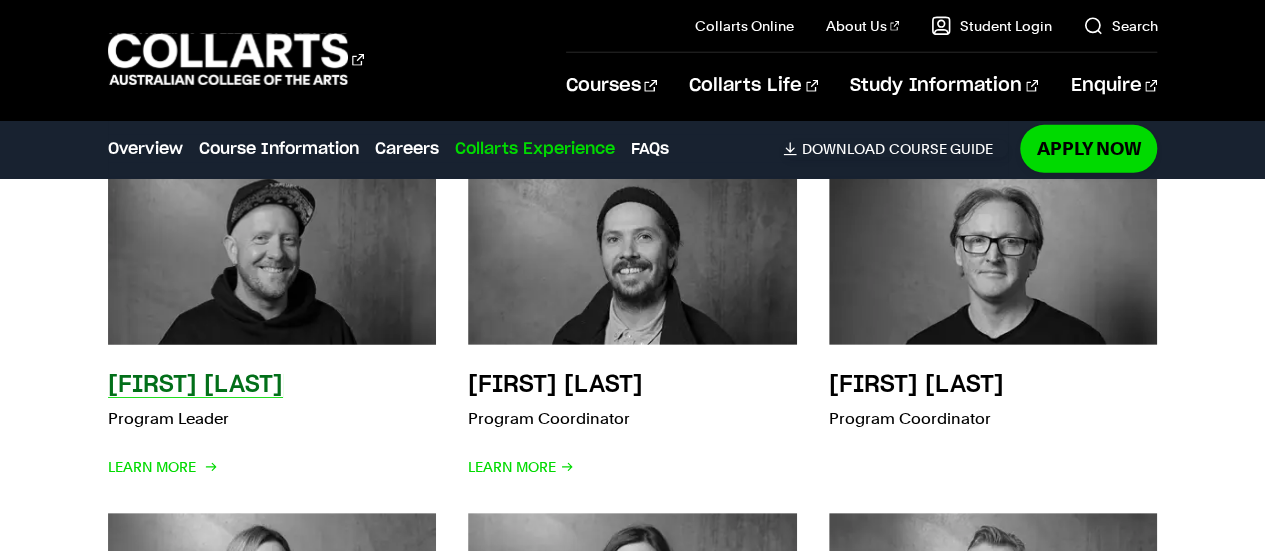 click on "Jesse Hooper
Program Leader
Learn More" at bounding box center (195, 425) 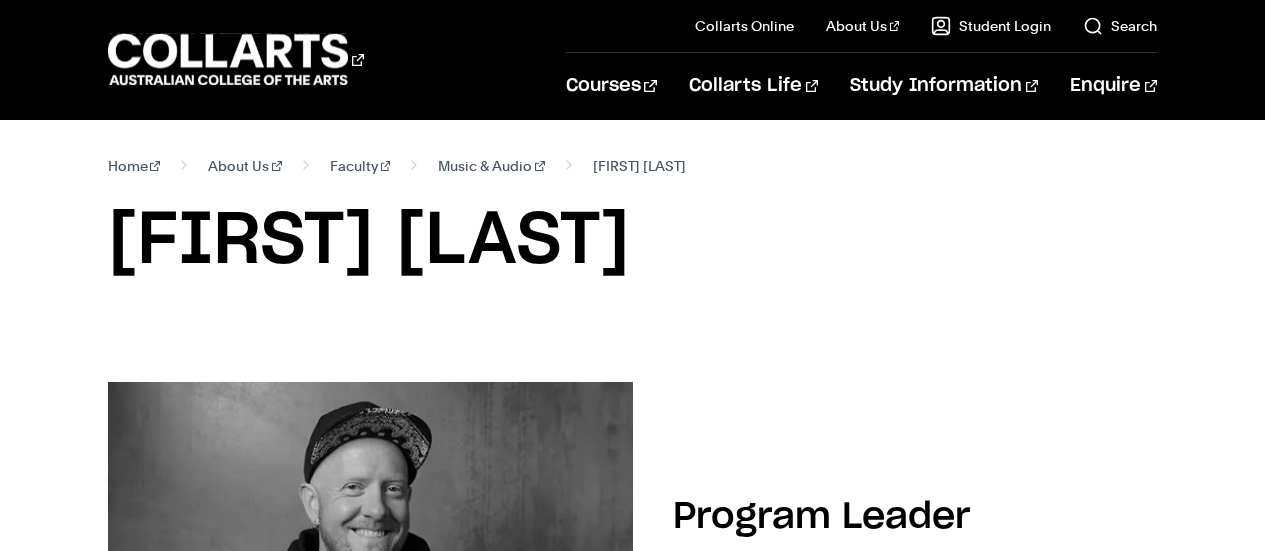 scroll, scrollTop: 0, scrollLeft: 0, axis: both 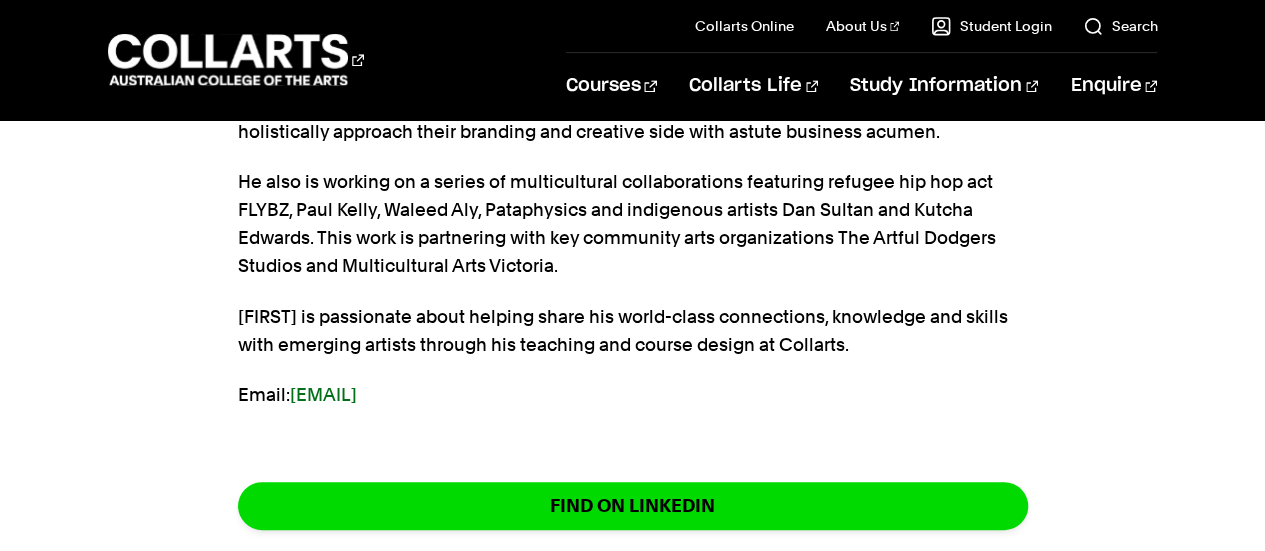 drag, startPoint x: 1279, startPoint y: 219, endPoint x: 1279, endPoint y: 273, distance: 54 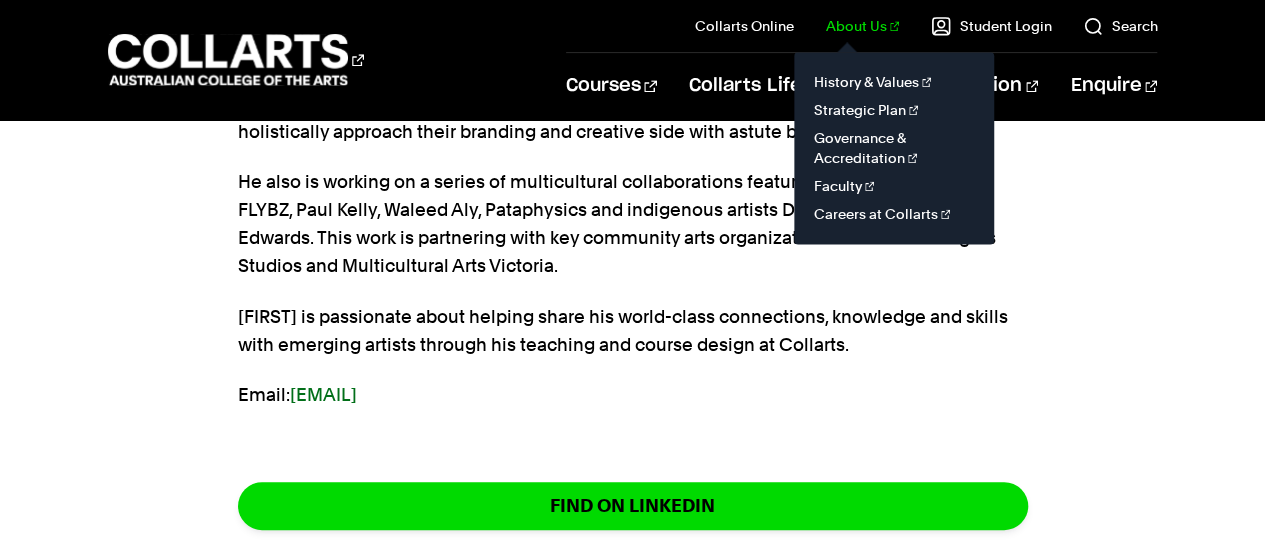 click on "About Us
History & Values
Strategic Plan
Governance & Accreditation
Faculty
Careers at Collarts" at bounding box center [847, 26] 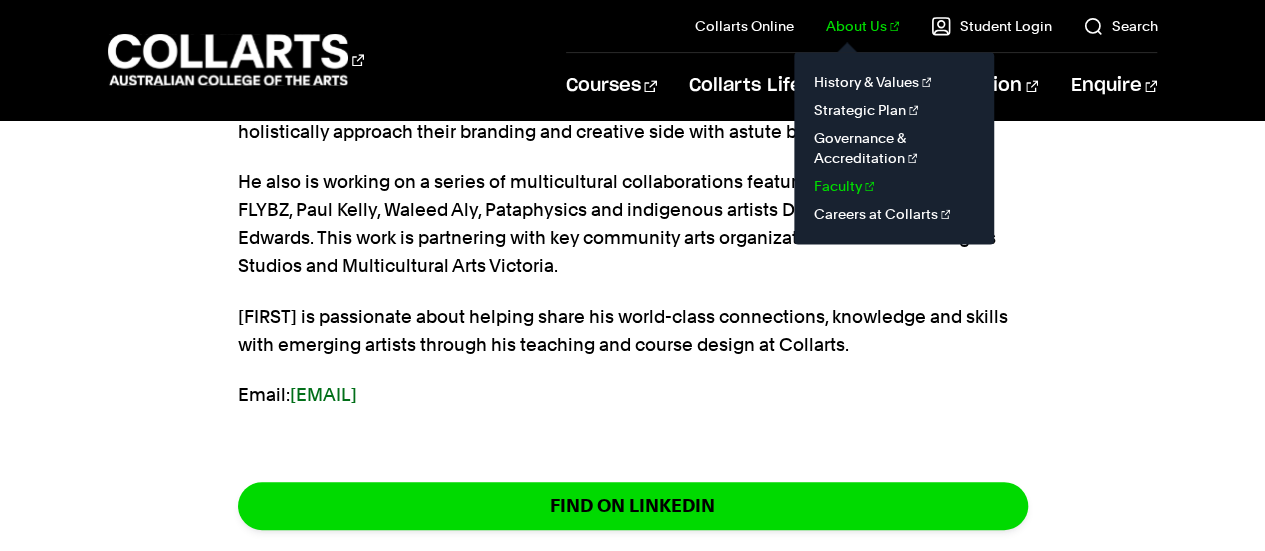 click on "Faculty" at bounding box center (894, 186) 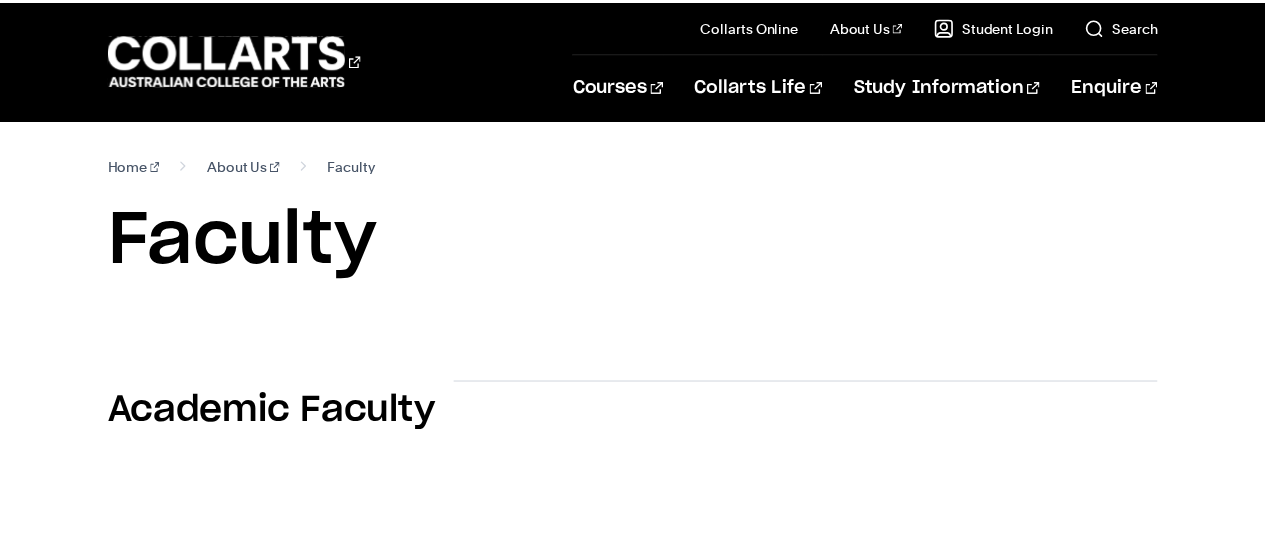 scroll, scrollTop: 204, scrollLeft: 0, axis: vertical 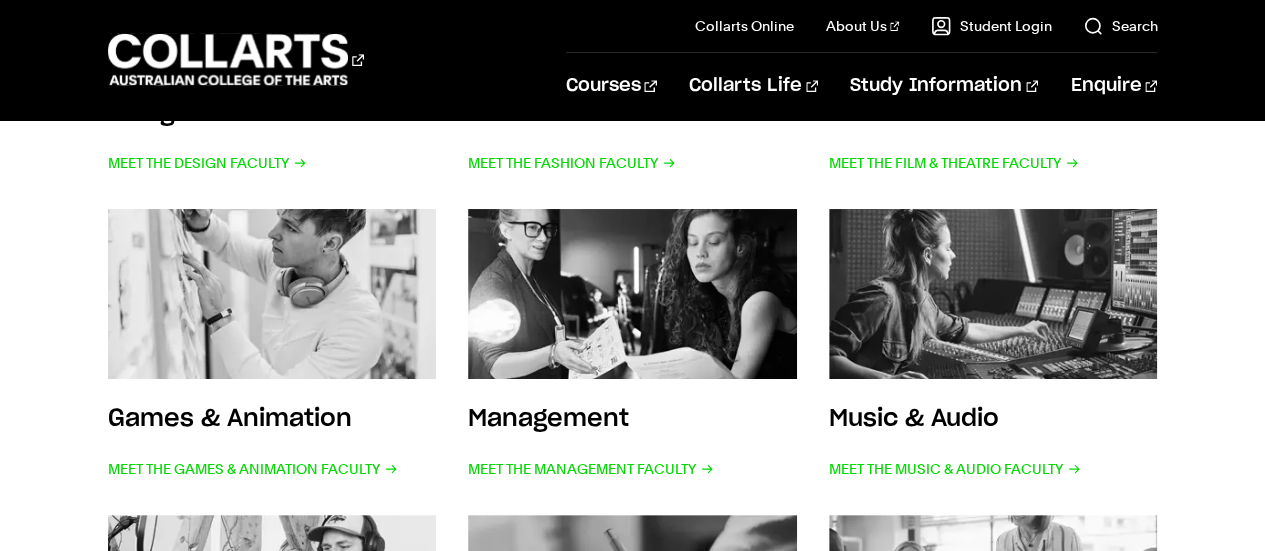 click on "Courses
Collarts Online
Study 100% online
About Us
History & Values
Strategic Plan
Governance & Accreditation
Faculty
Careers at Collarts" at bounding box center (632, 3259) 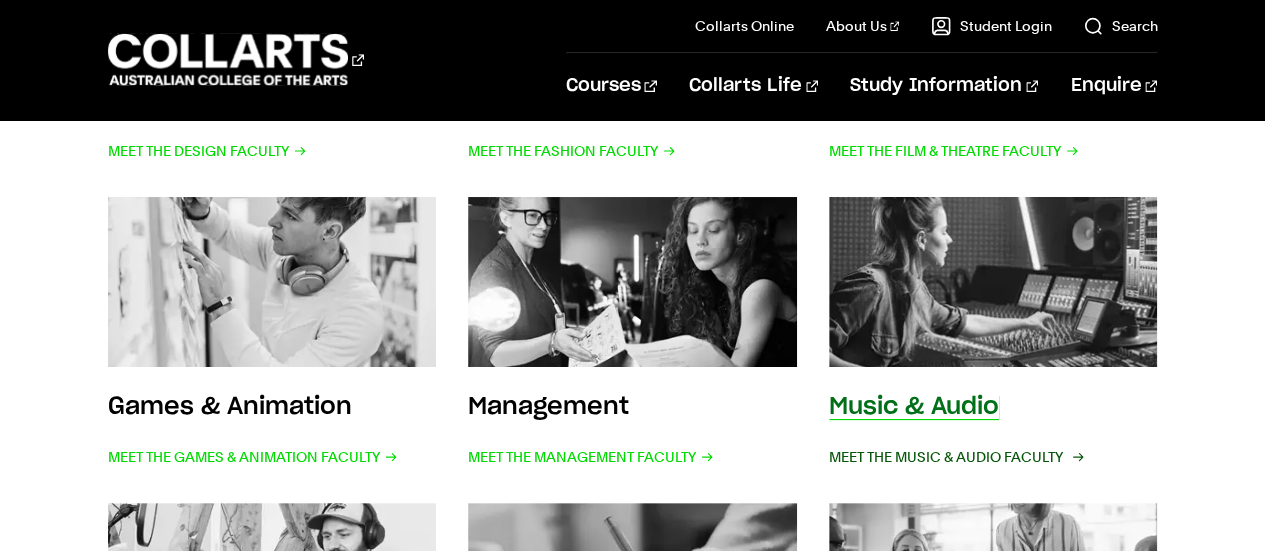 click on "Meet the Music & Audio Faculty" at bounding box center (955, 457) 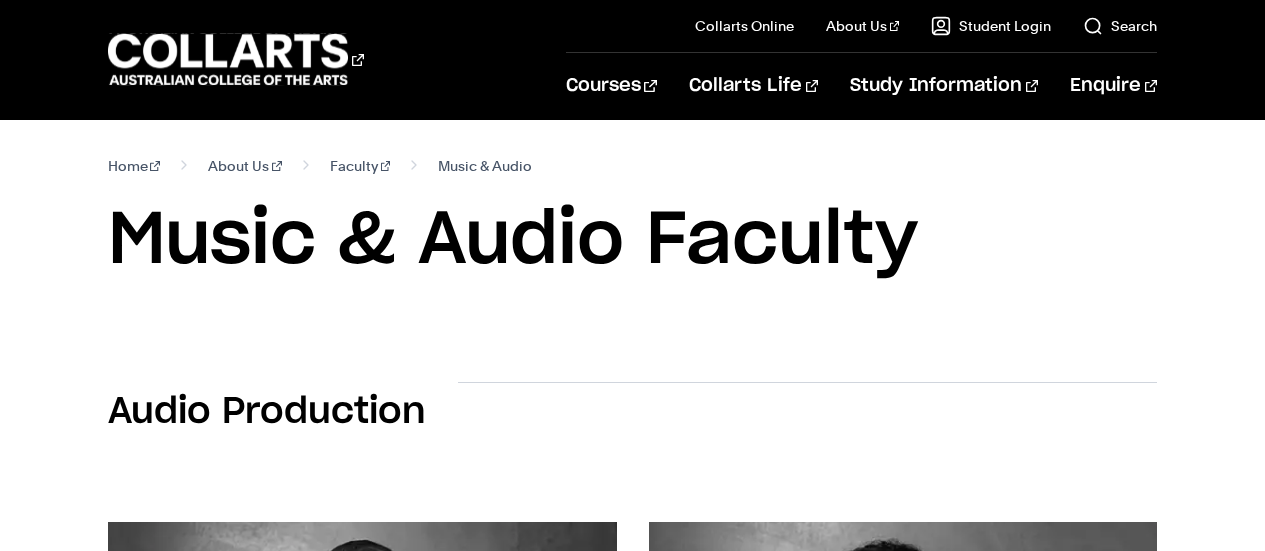 scroll, scrollTop: 0, scrollLeft: 0, axis: both 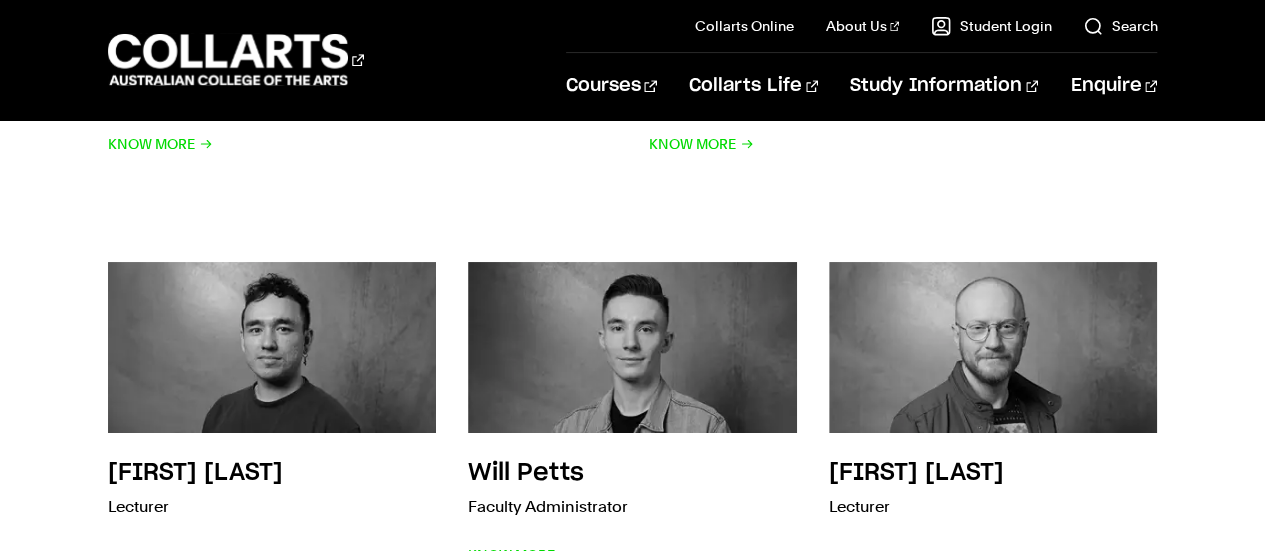 click on "Courses
Collarts Online
Study 100% online
About Us
History & Values
Strategic Plan
Governance & Accreditation
Faculty
Careers at Collarts" at bounding box center (632, 2751) 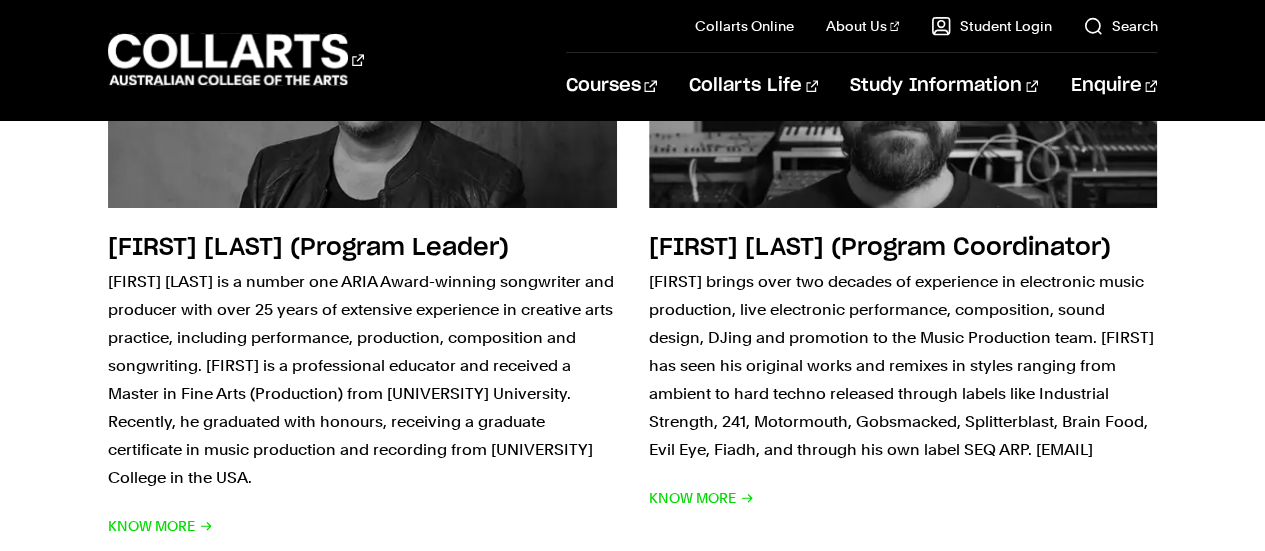 scroll, scrollTop: 4290, scrollLeft: 0, axis: vertical 